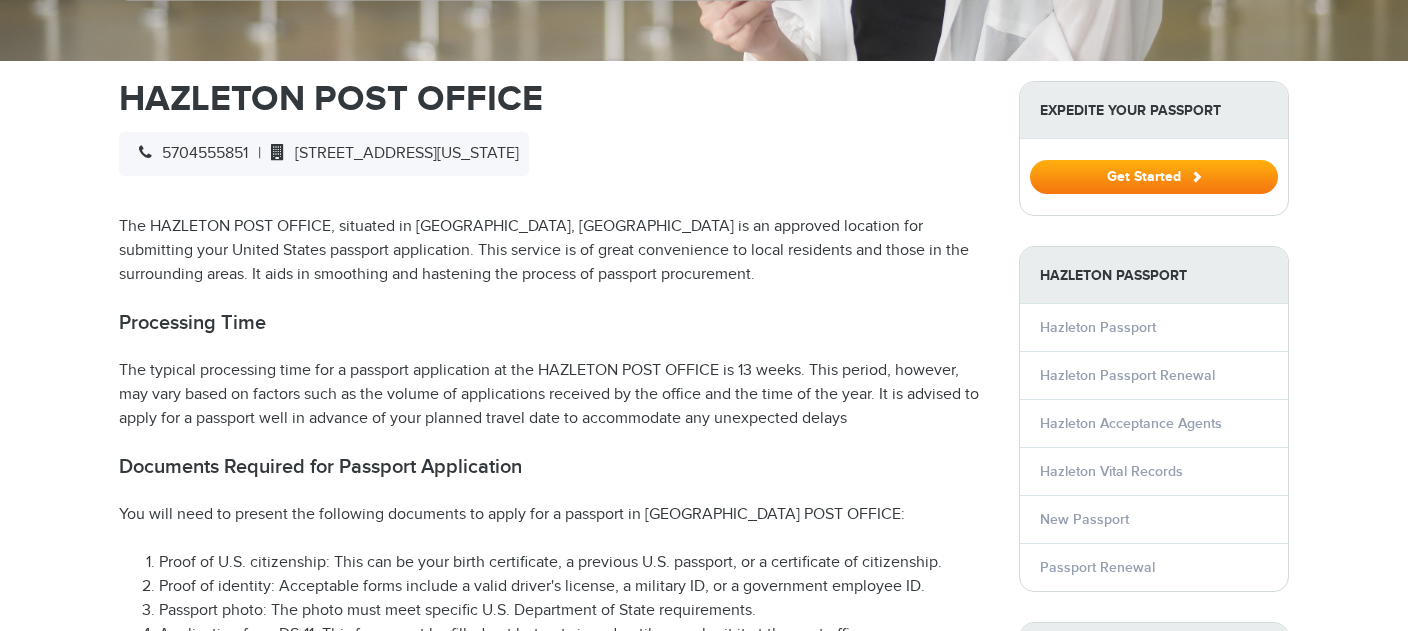 scroll, scrollTop: 713, scrollLeft: 0, axis: vertical 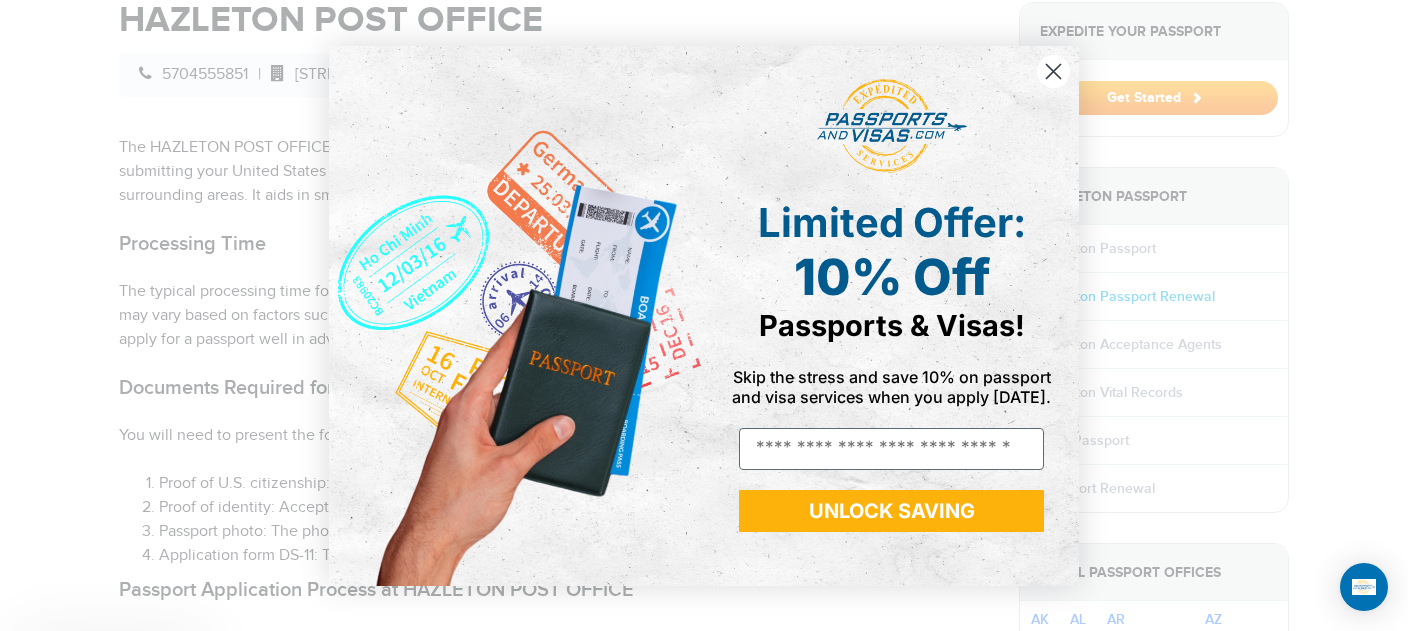 click on "[PHONE_NUMBER]
Passports & [DOMAIN_NAME]
Login
Check Status
Passports
Passport Renewal
[GEOGRAPHIC_DATA]
Second Passport
Passport Name Change
Lost Passport" at bounding box center (704, -398) 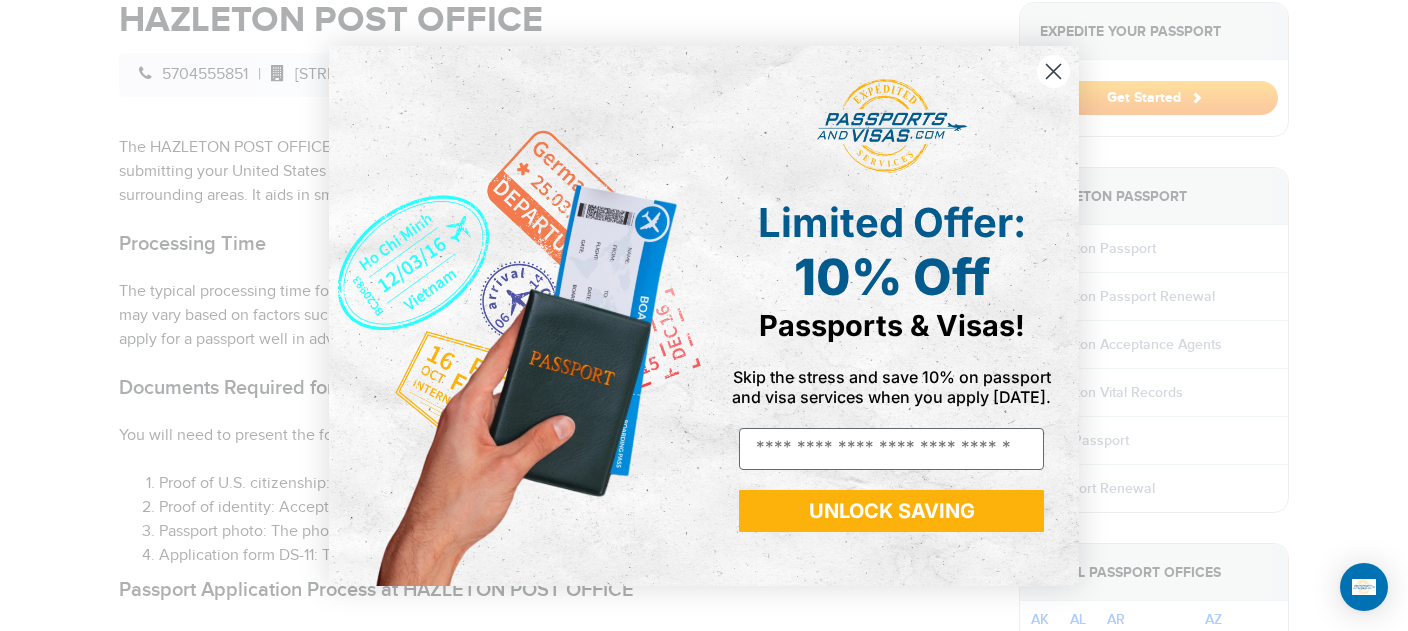 click 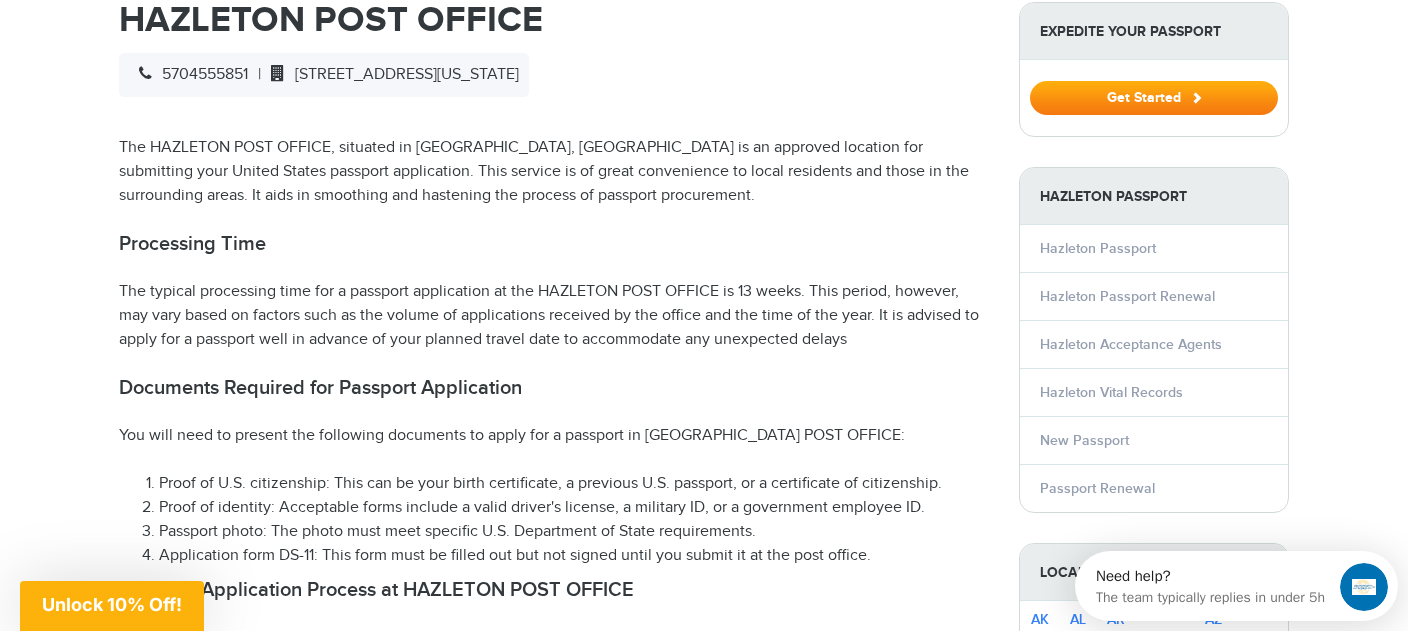 scroll, scrollTop: 0, scrollLeft: 0, axis: both 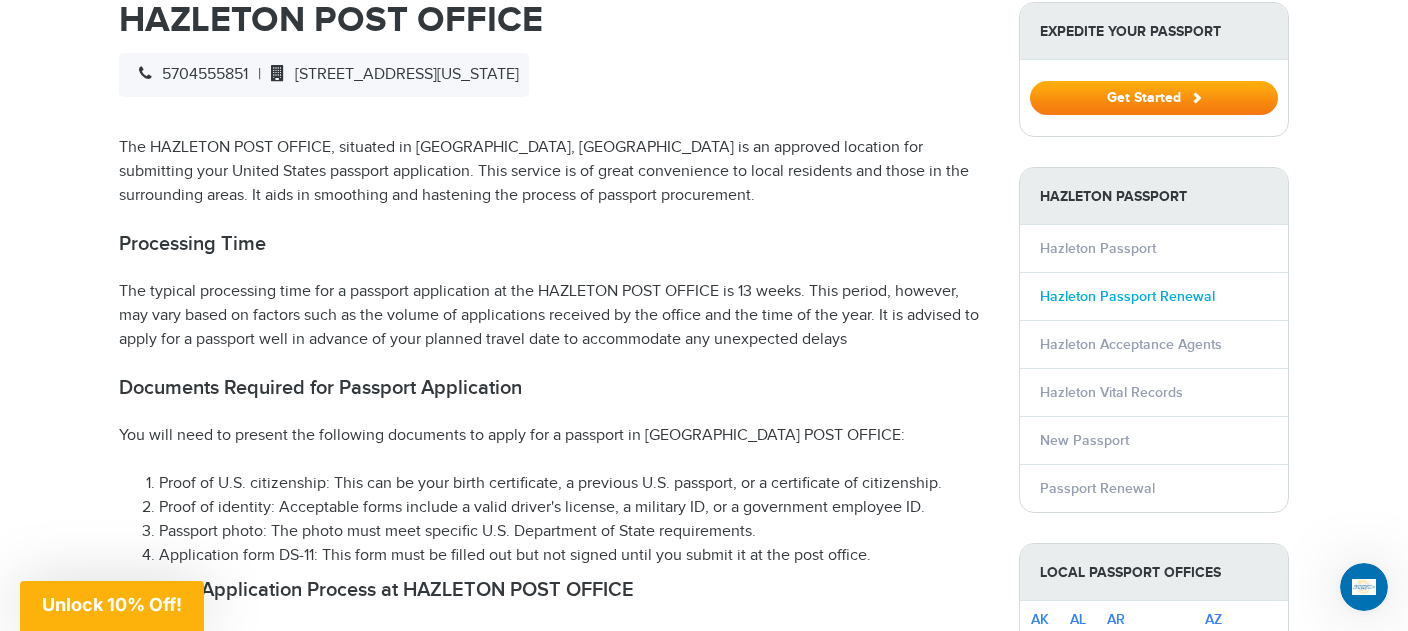 click on "Hazleton Passport Renewal" at bounding box center (1127, 296) 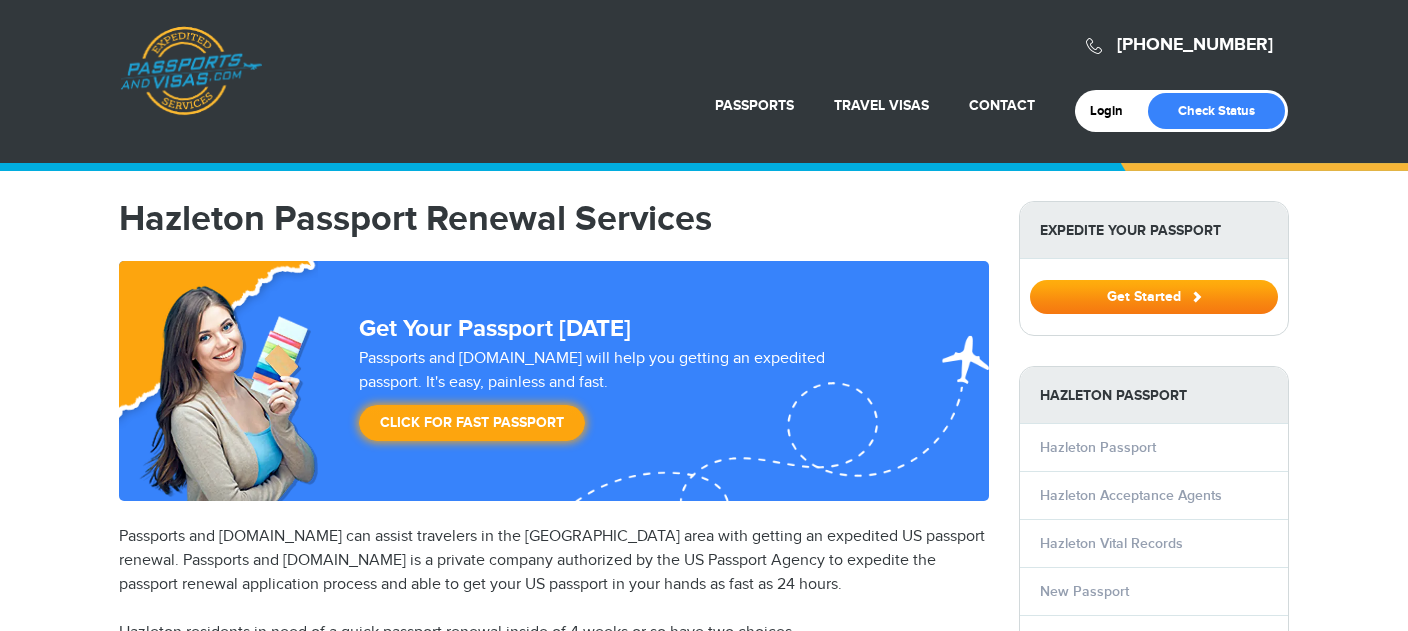scroll, scrollTop: 0, scrollLeft: 0, axis: both 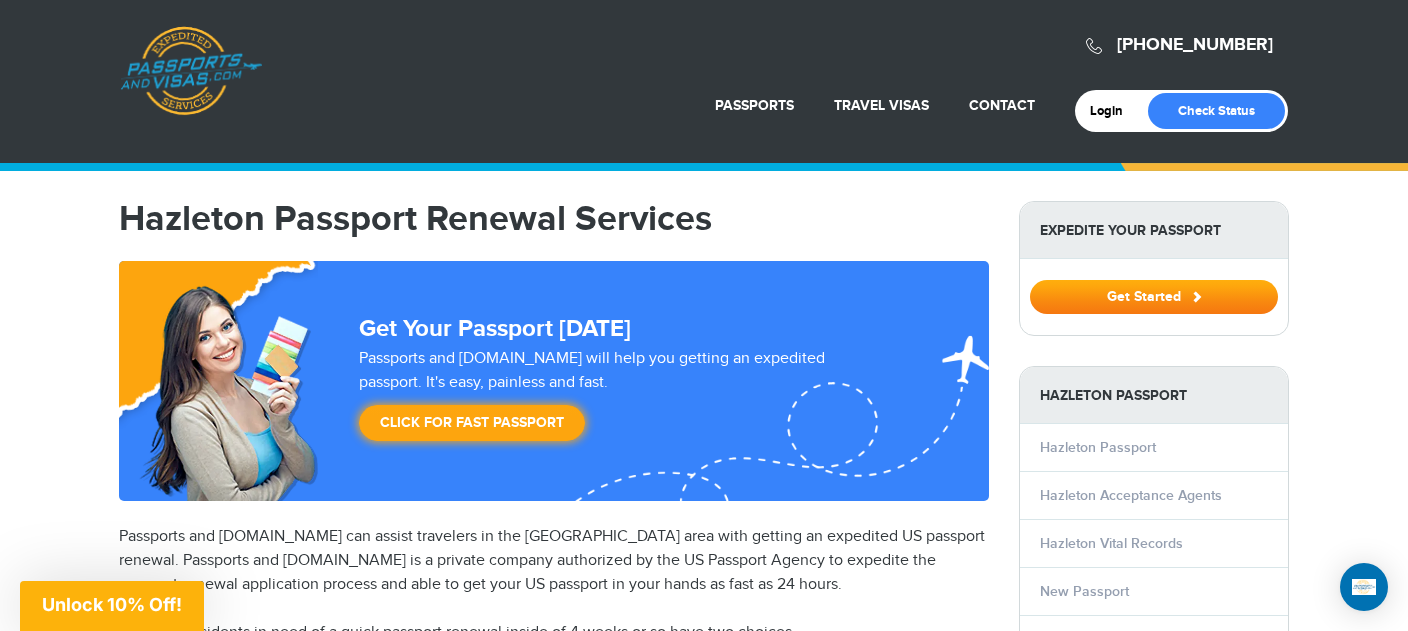 click on "[PHONE_NUMBER]
Passports & [DOMAIN_NAME]
Login
Check Status
Passports
Passport Renewal
[GEOGRAPHIC_DATA]
Second Passport
Passport Name Change
Lost Passport" at bounding box center [704, 2058] 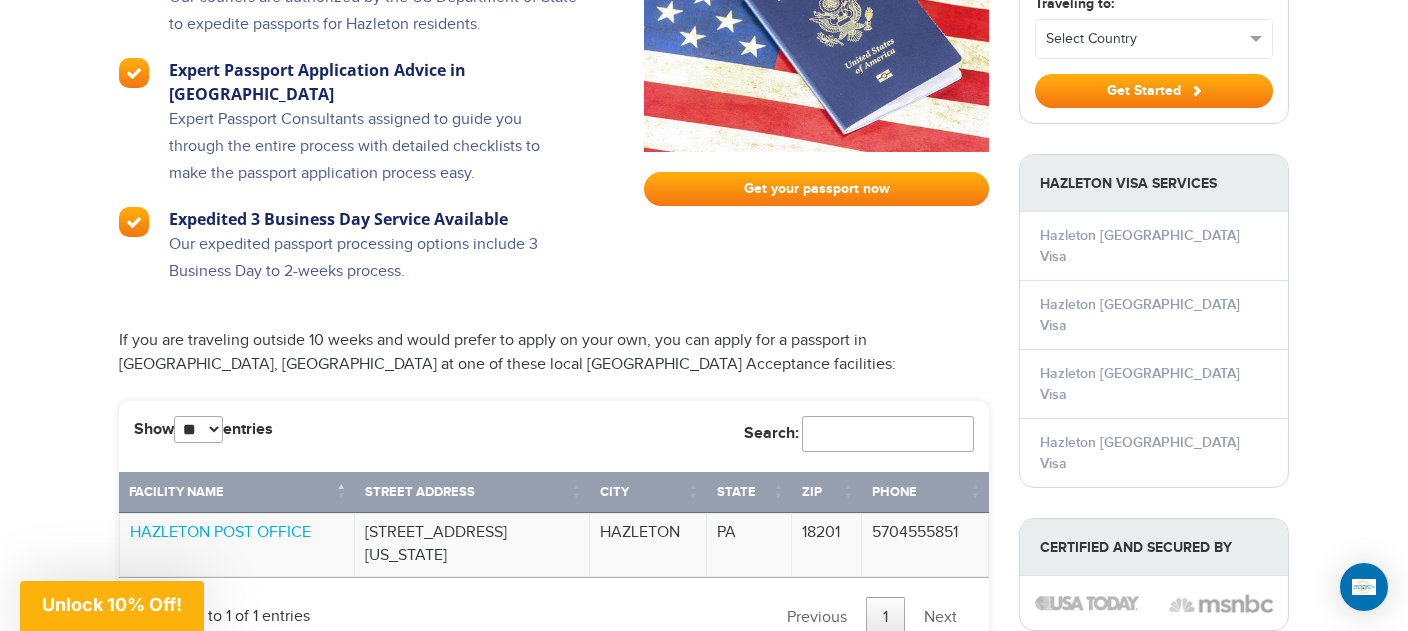 scroll, scrollTop: 1478, scrollLeft: 0, axis: vertical 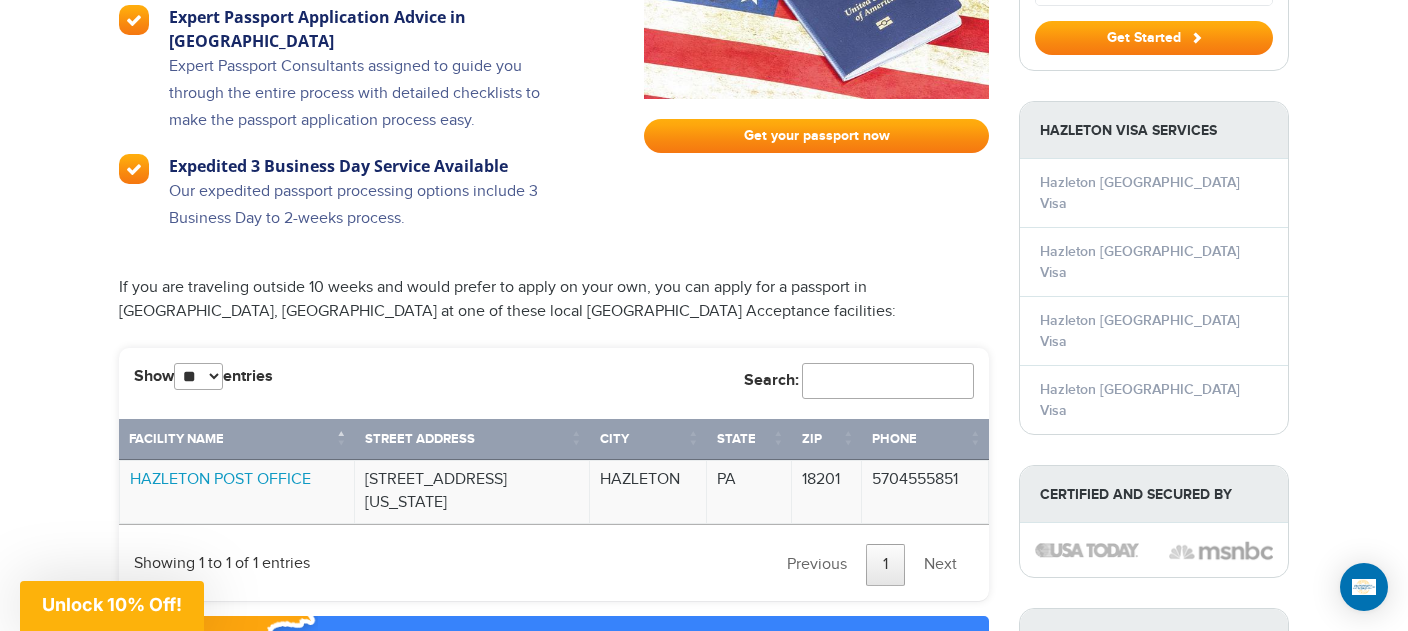 click on "HAZLETON POST OFFICE" at bounding box center (220, 479) 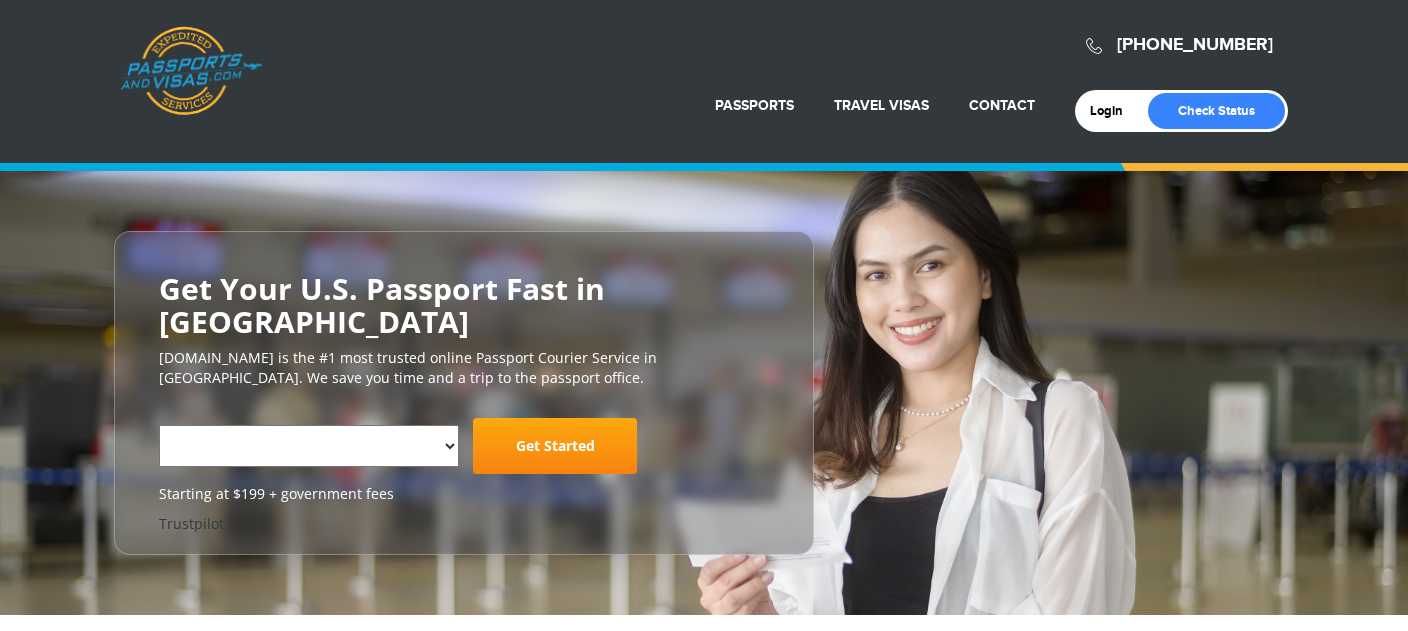 scroll, scrollTop: 0, scrollLeft: 0, axis: both 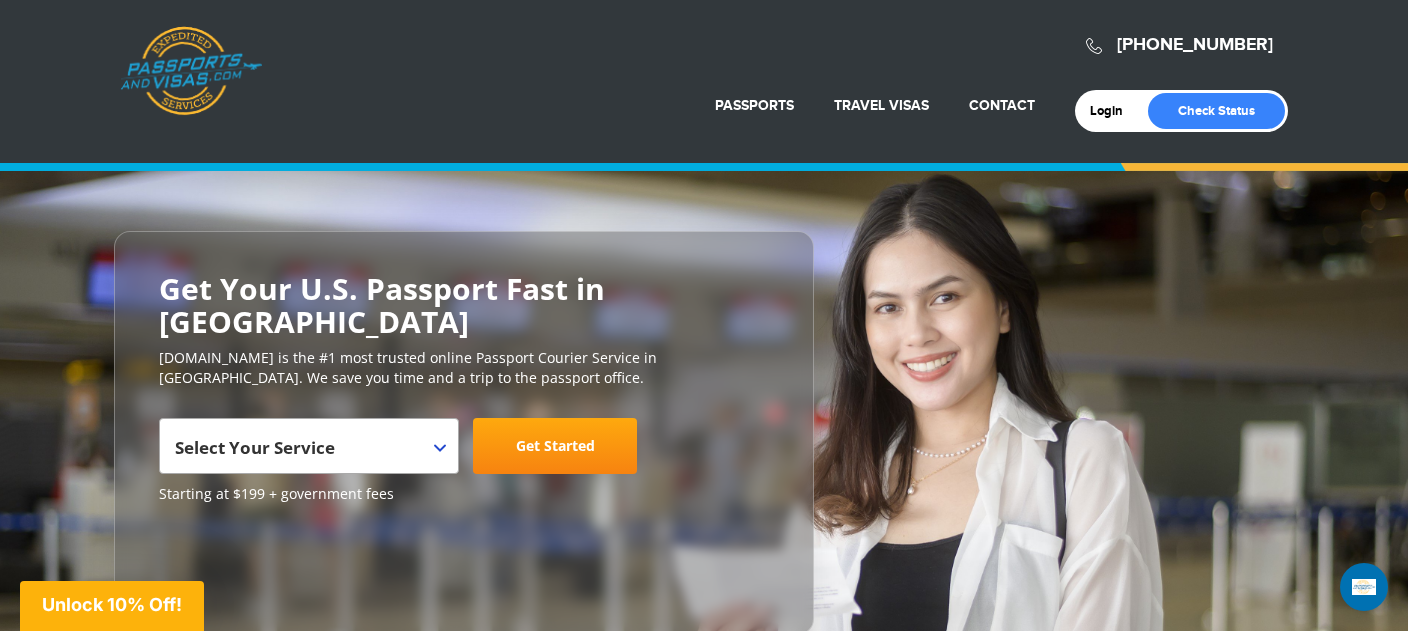 click on "**********" at bounding box center [704, 433] 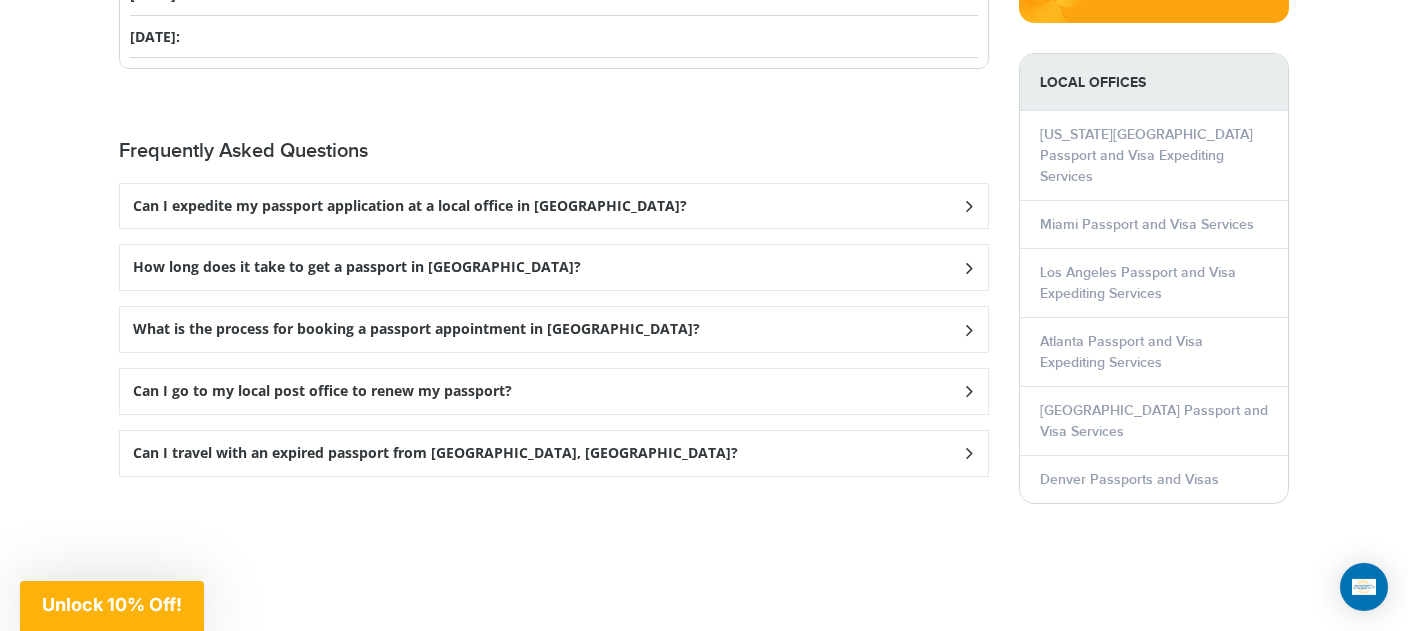 scroll, scrollTop: 2745, scrollLeft: 0, axis: vertical 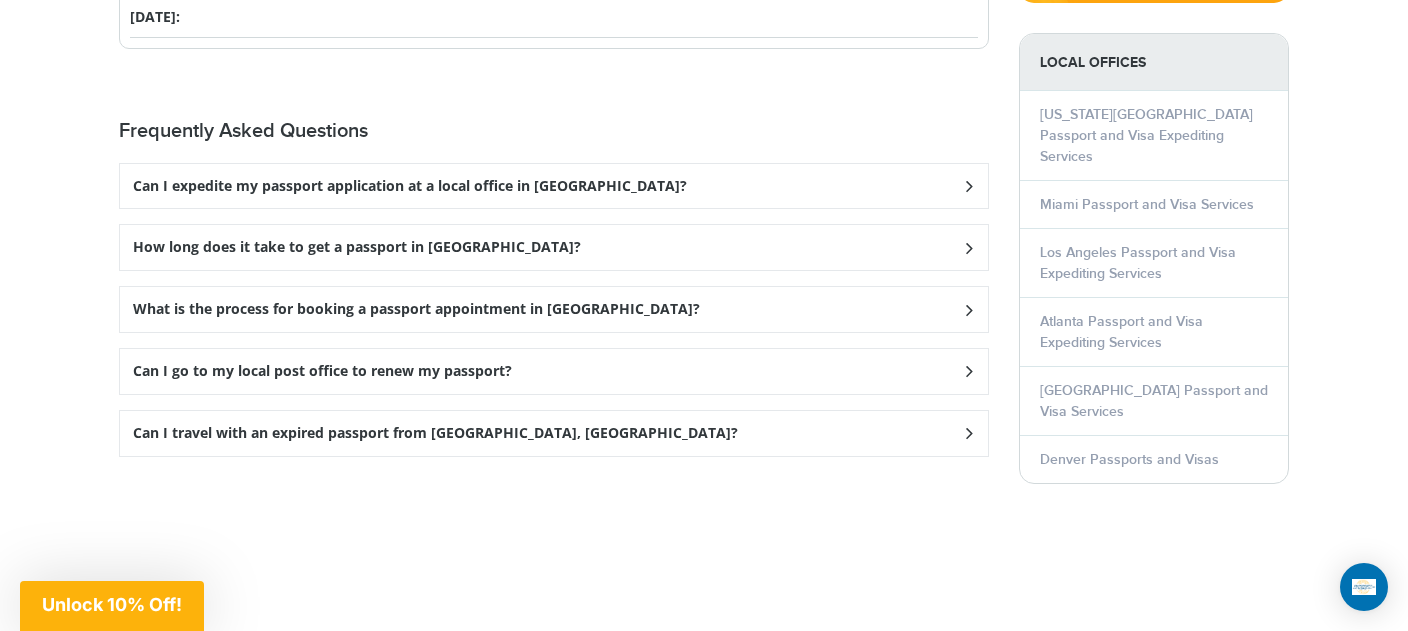click on "Can I go to my local post office to renew my passport?" at bounding box center (410, 186) 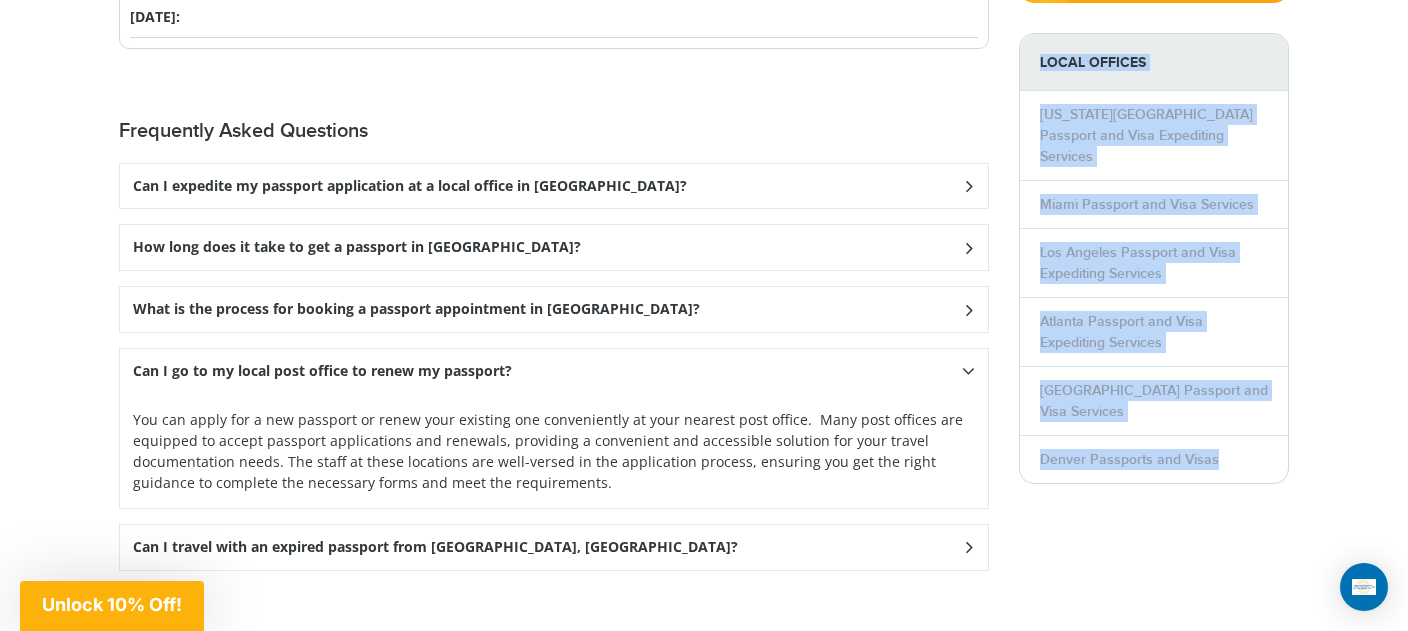 drag, startPoint x: 177, startPoint y: 327, endPoint x: 40, endPoint y: 292, distance: 141.40015 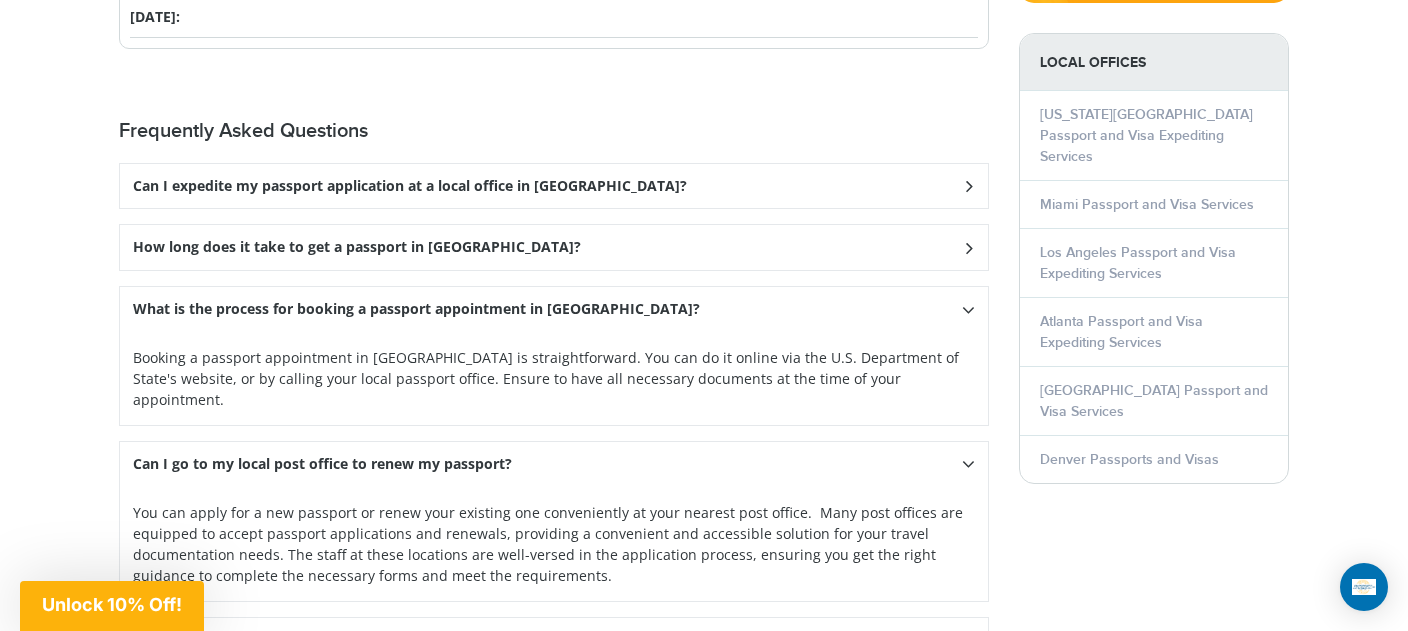 click on "[PHONE_NUMBER]
Passports & [DOMAIN_NAME]
Login
Check Status
Passports
Passport Renewal
[GEOGRAPHIC_DATA]
Second Passport
Passport Name Change
Lost Passport" at bounding box center (704, -588) 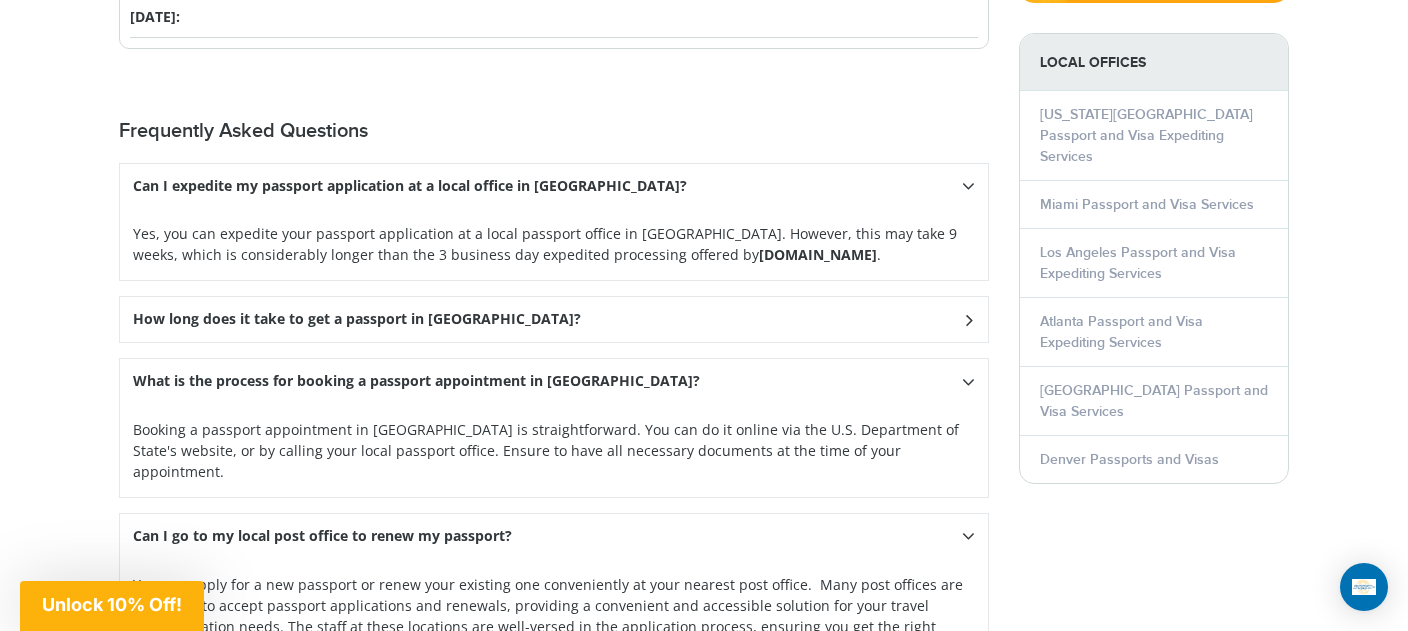click on "[PHONE_NUMBER]
Passports & [DOMAIN_NAME]
Login
Check Status
Passports
Passport Renewal
[GEOGRAPHIC_DATA]
Second Passport
Passport Name Change
Lost Passport" at bounding box center (704, -552) 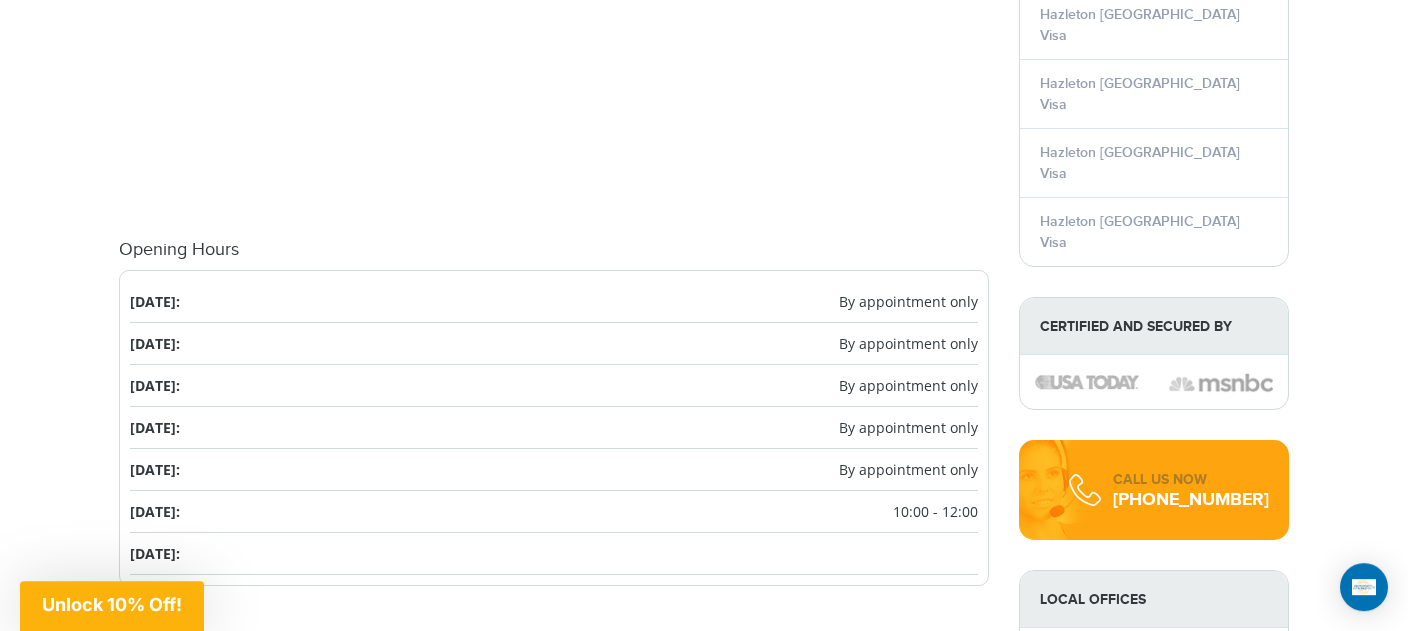 scroll, scrollTop: 2217, scrollLeft: 0, axis: vertical 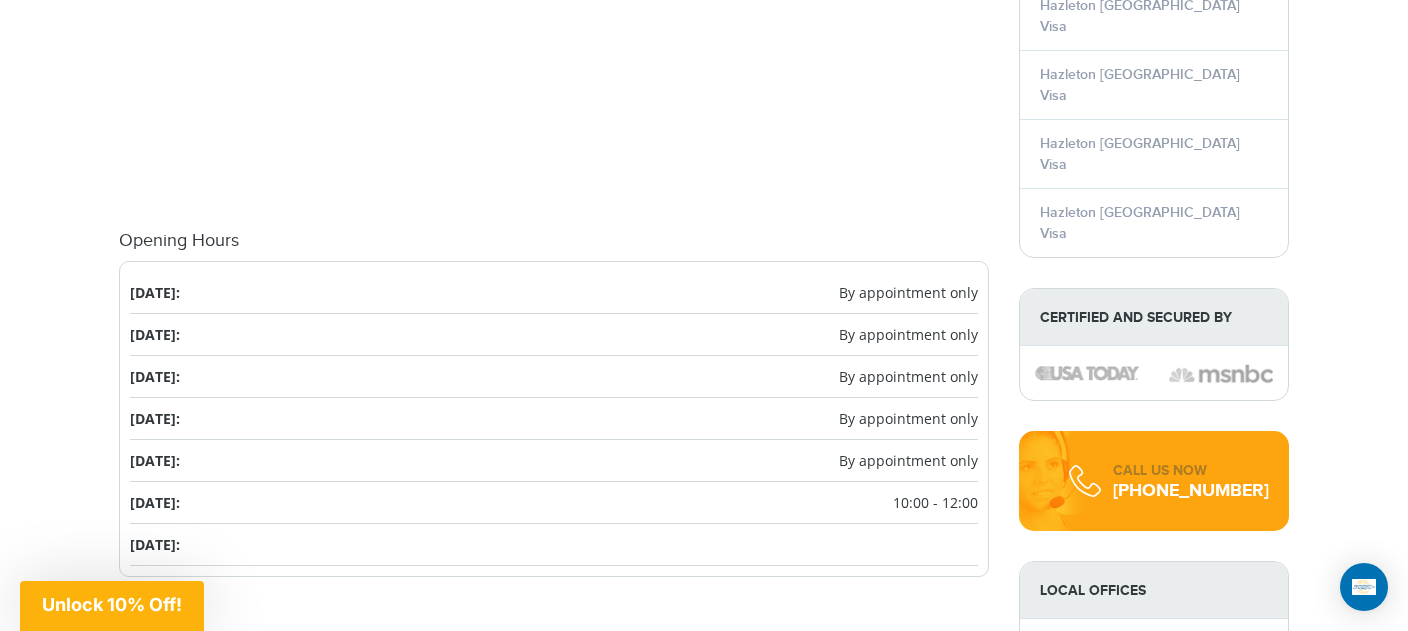 click on "Saturday:  10:00 - 12:00" at bounding box center [554, 503] 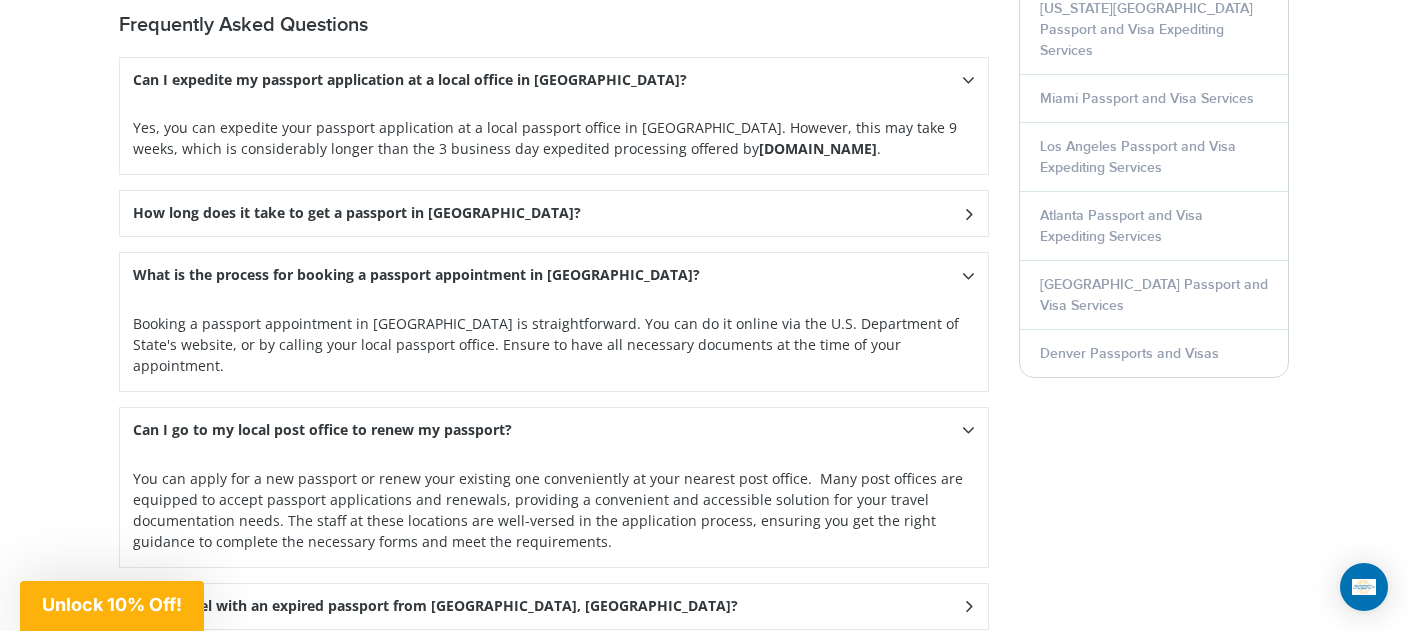 scroll, scrollTop: 3009, scrollLeft: 0, axis: vertical 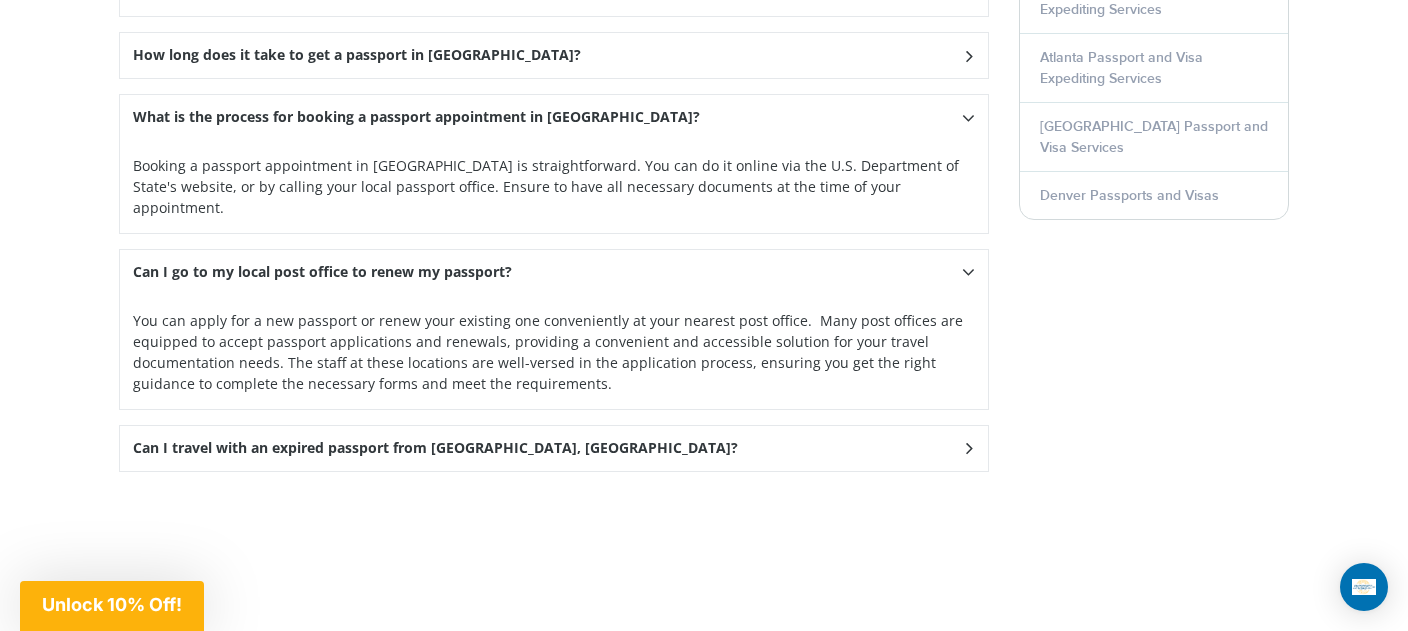 click at bounding box center (968, -78) 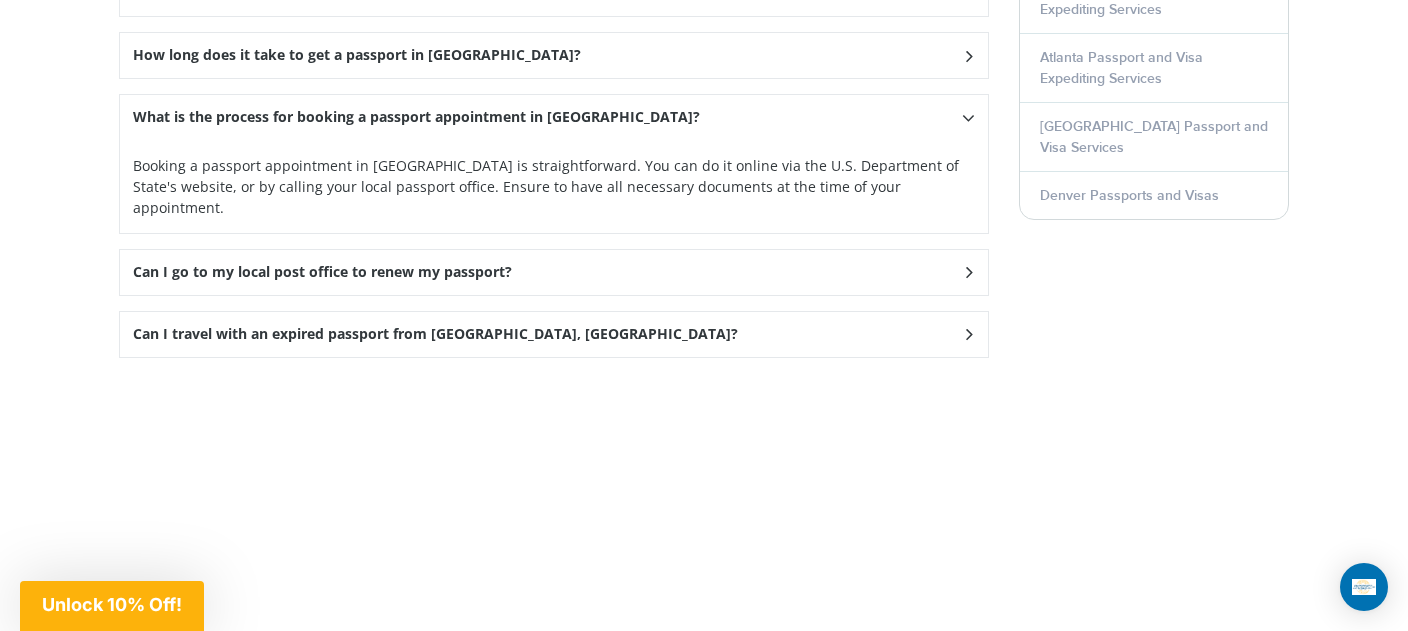 click at bounding box center (968, -78) 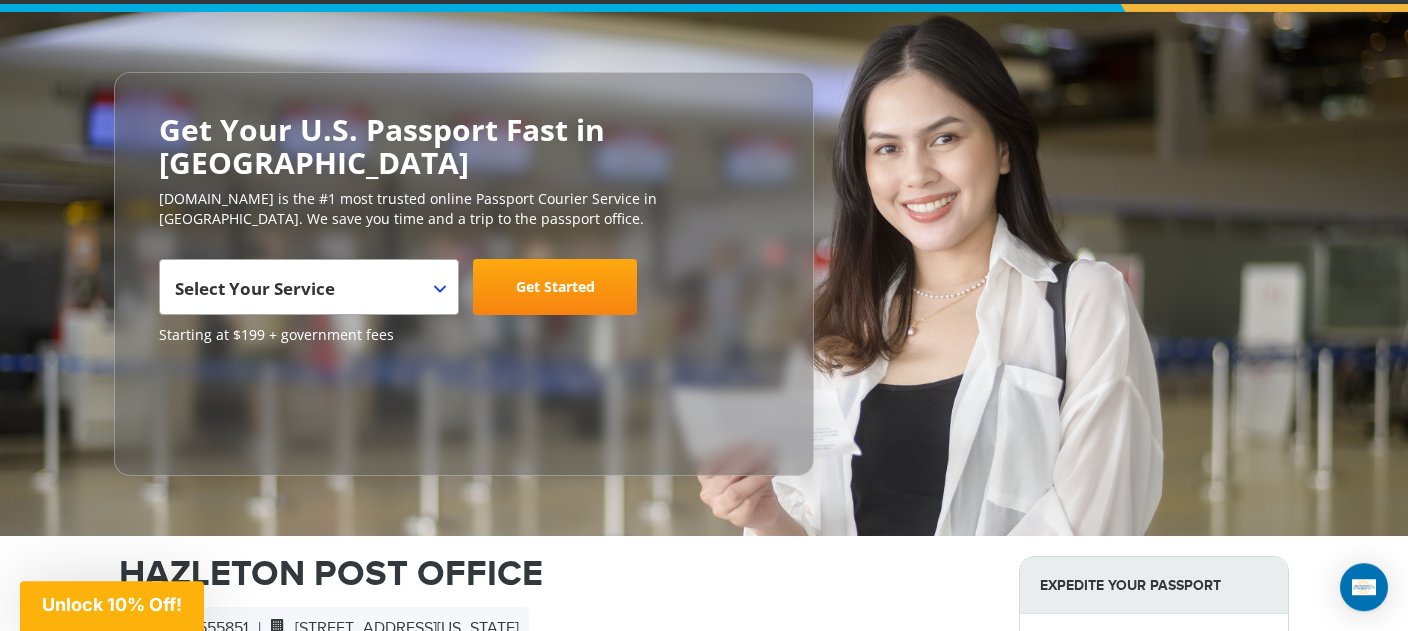 scroll, scrollTop: 52, scrollLeft: 0, axis: vertical 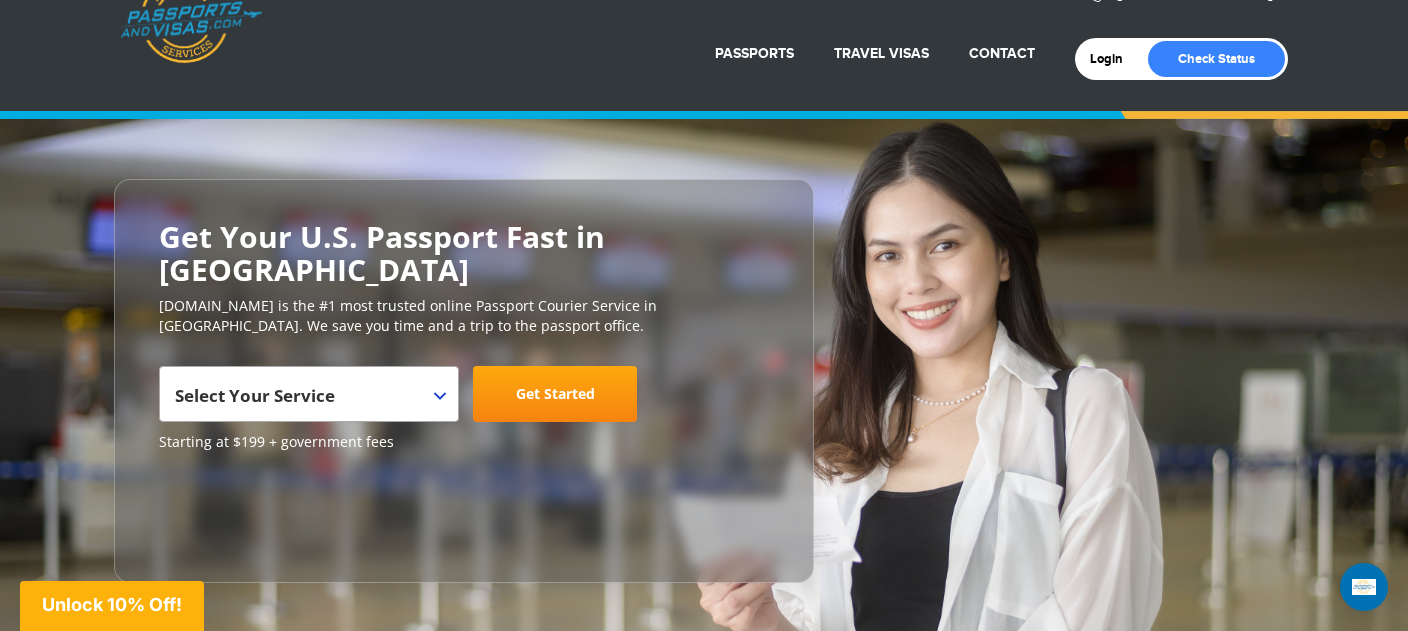 click on "**********" at bounding box center (704, 381) 